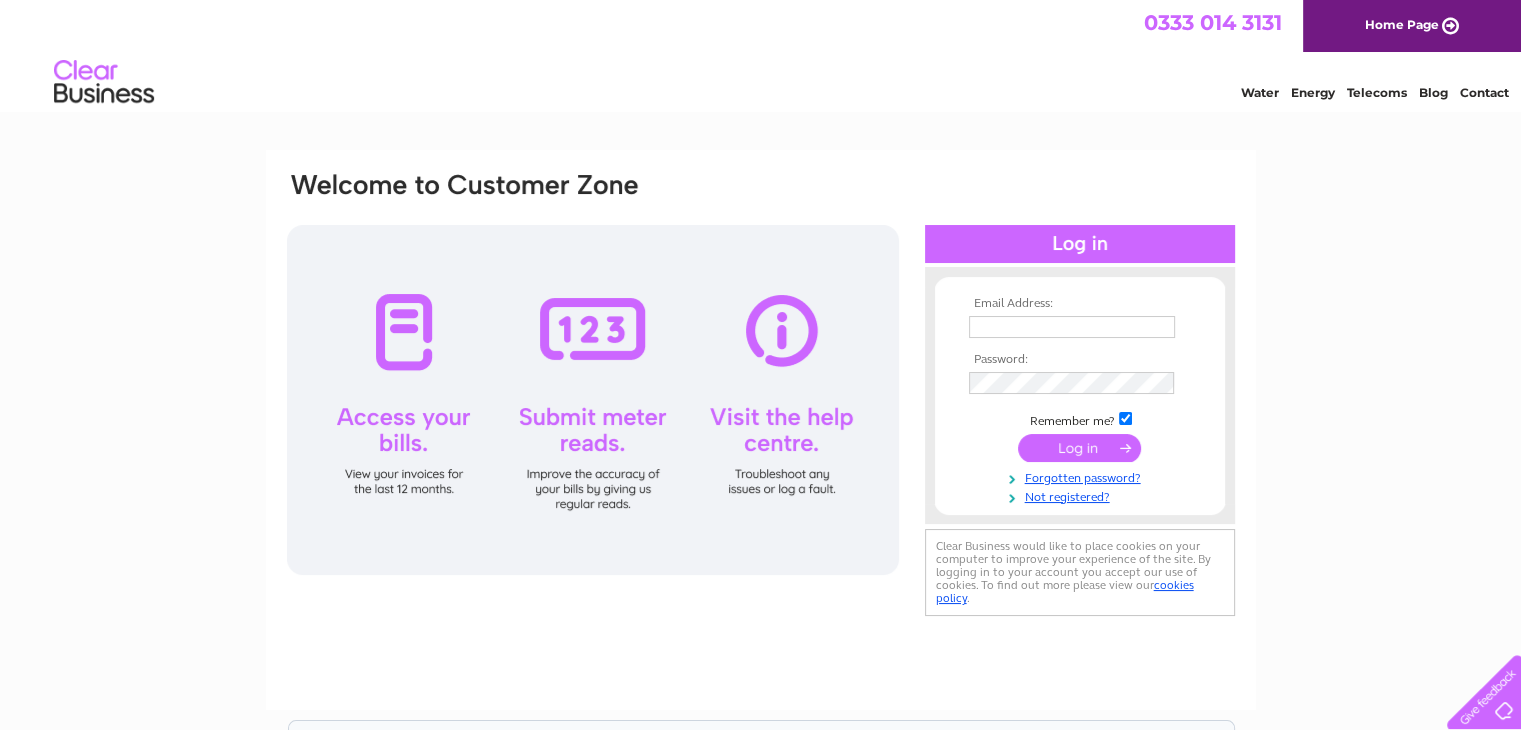 scroll, scrollTop: 0, scrollLeft: 0, axis: both 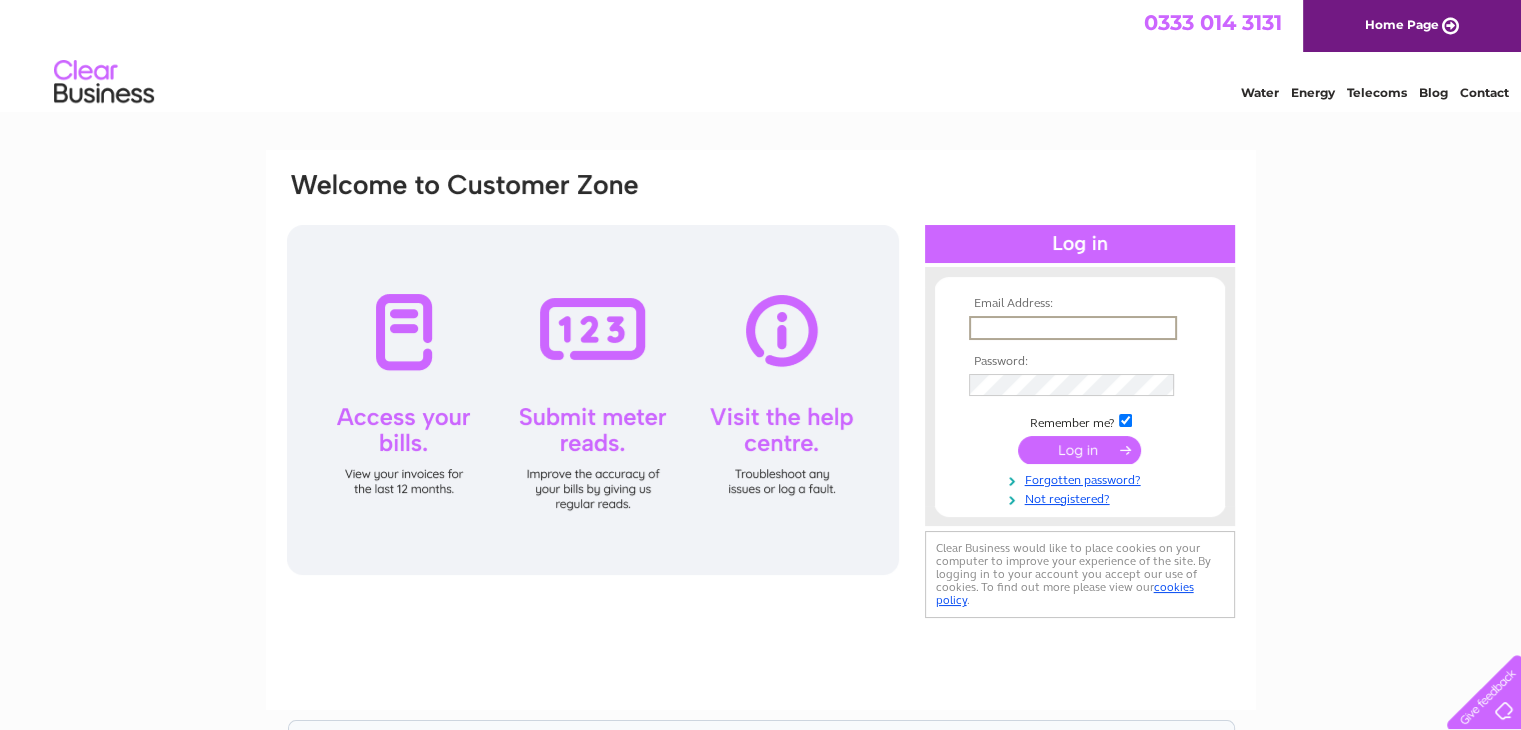 click at bounding box center [1073, 328] 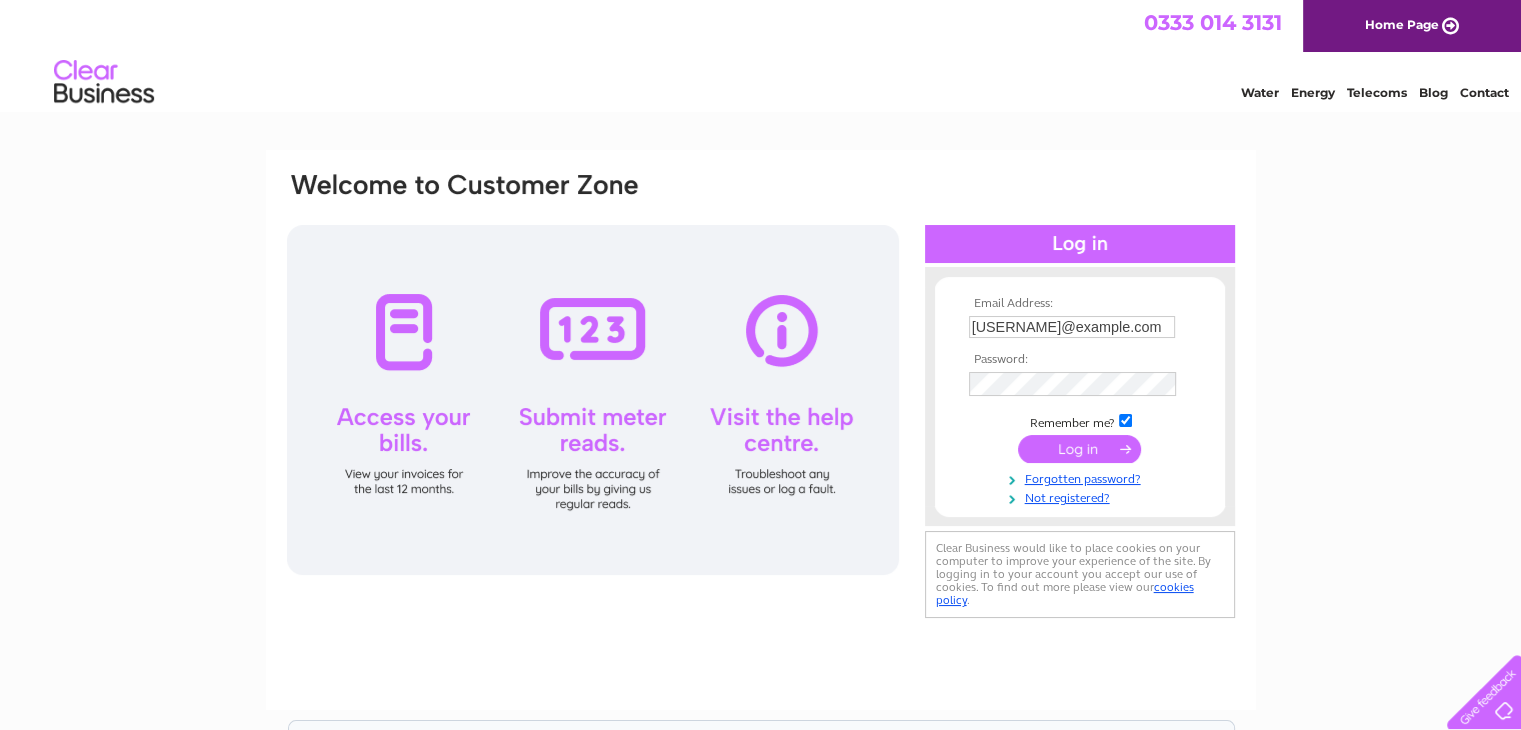 click at bounding box center [1079, 449] 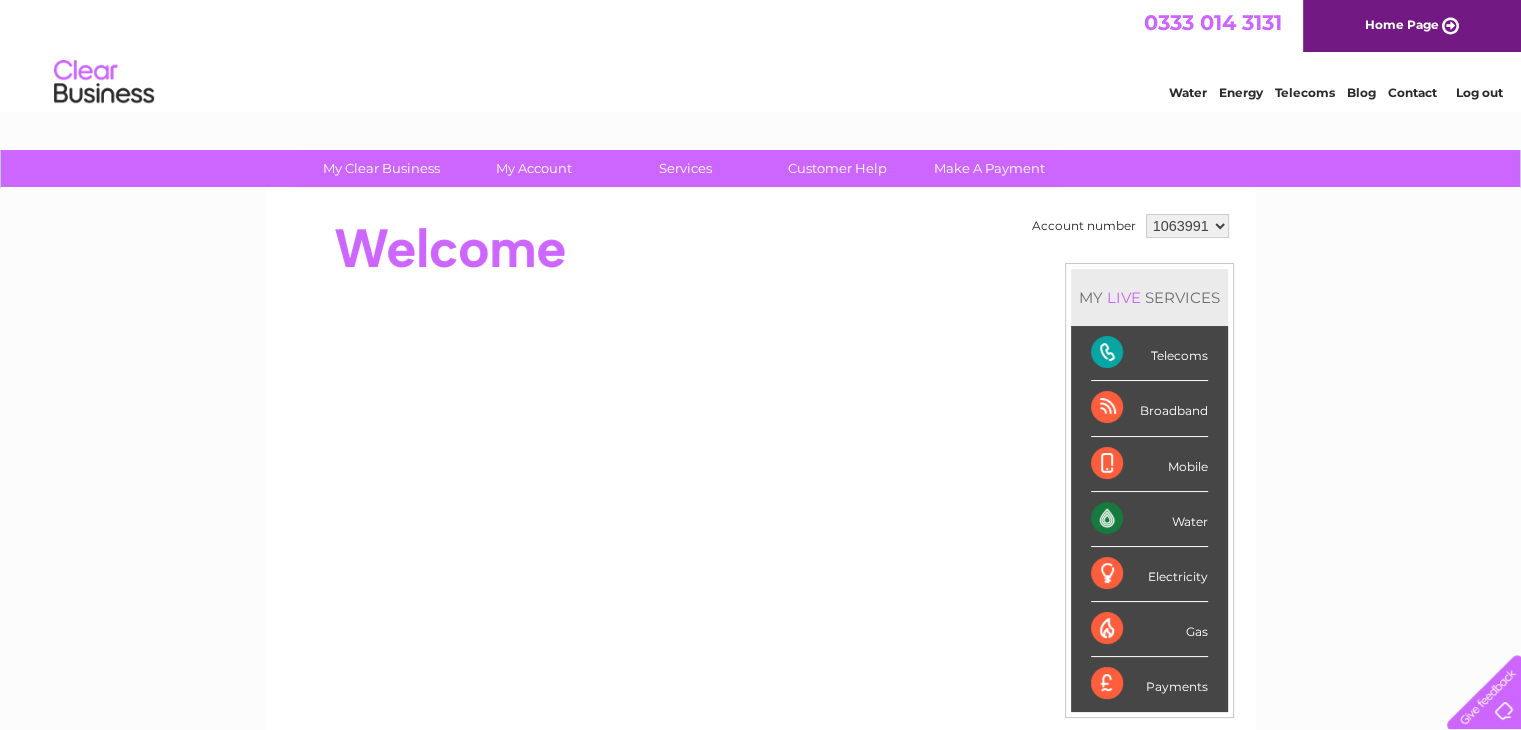 scroll, scrollTop: 0, scrollLeft: 0, axis: both 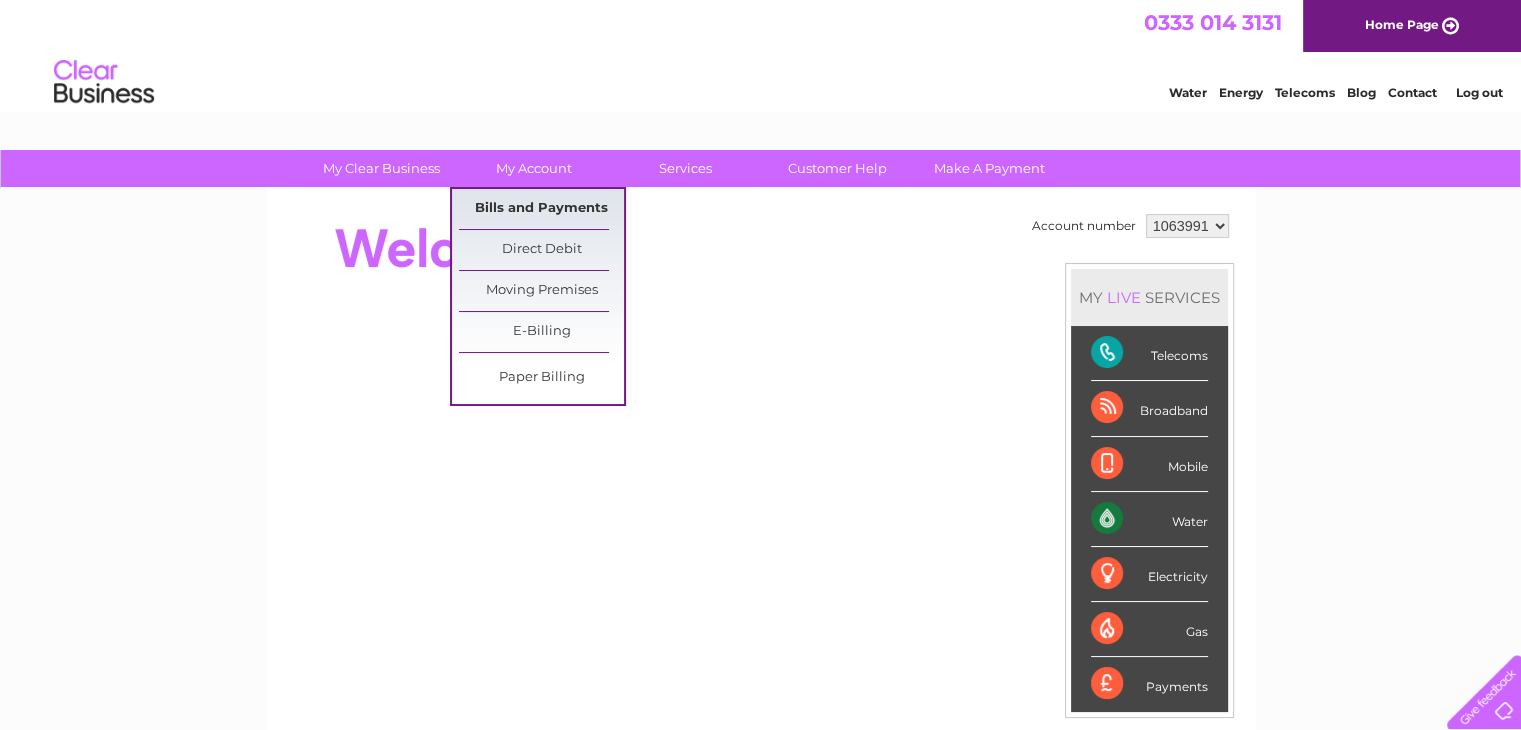 click on "Bills and Payments" at bounding box center [541, 209] 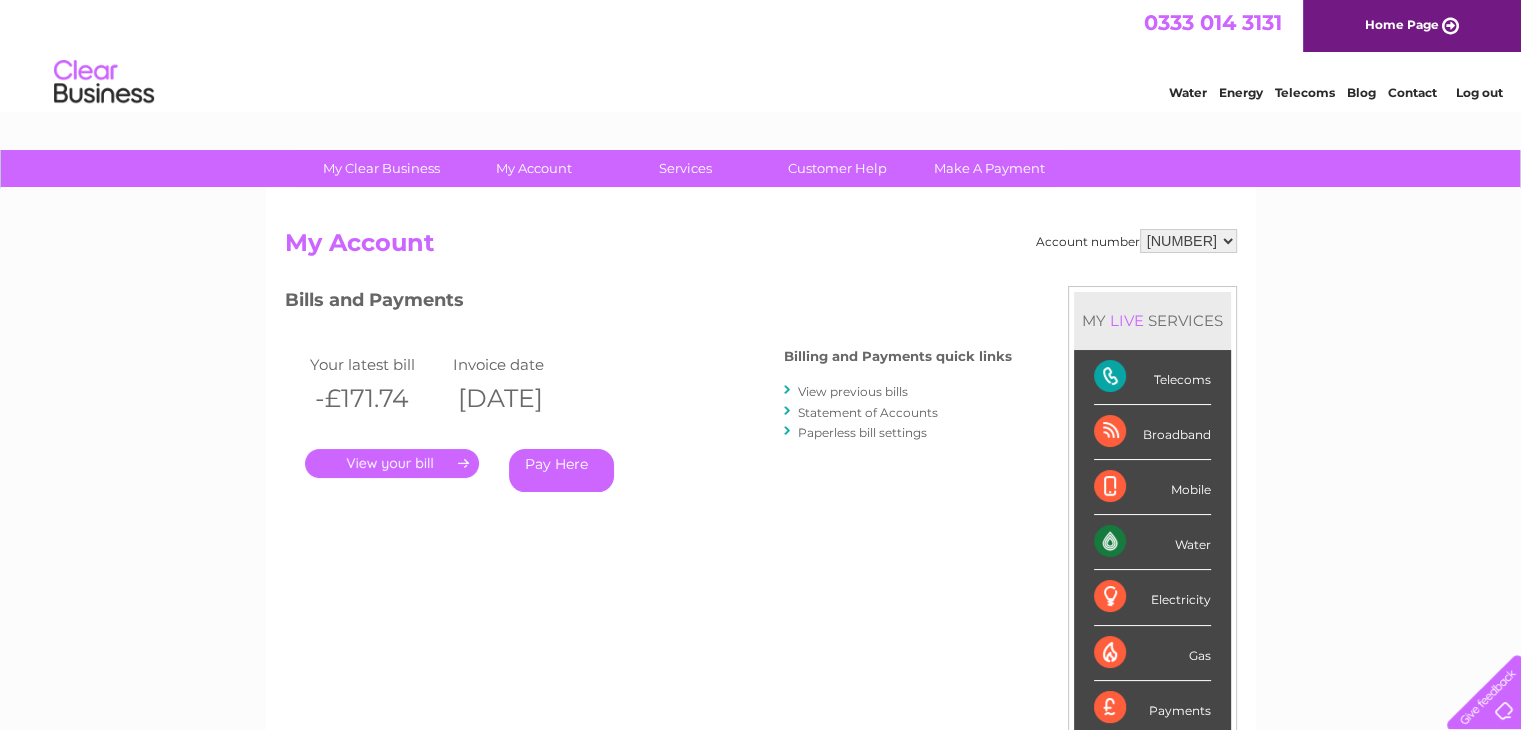 scroll, scrollTop: 0, scrollLeft: 0, axis: both 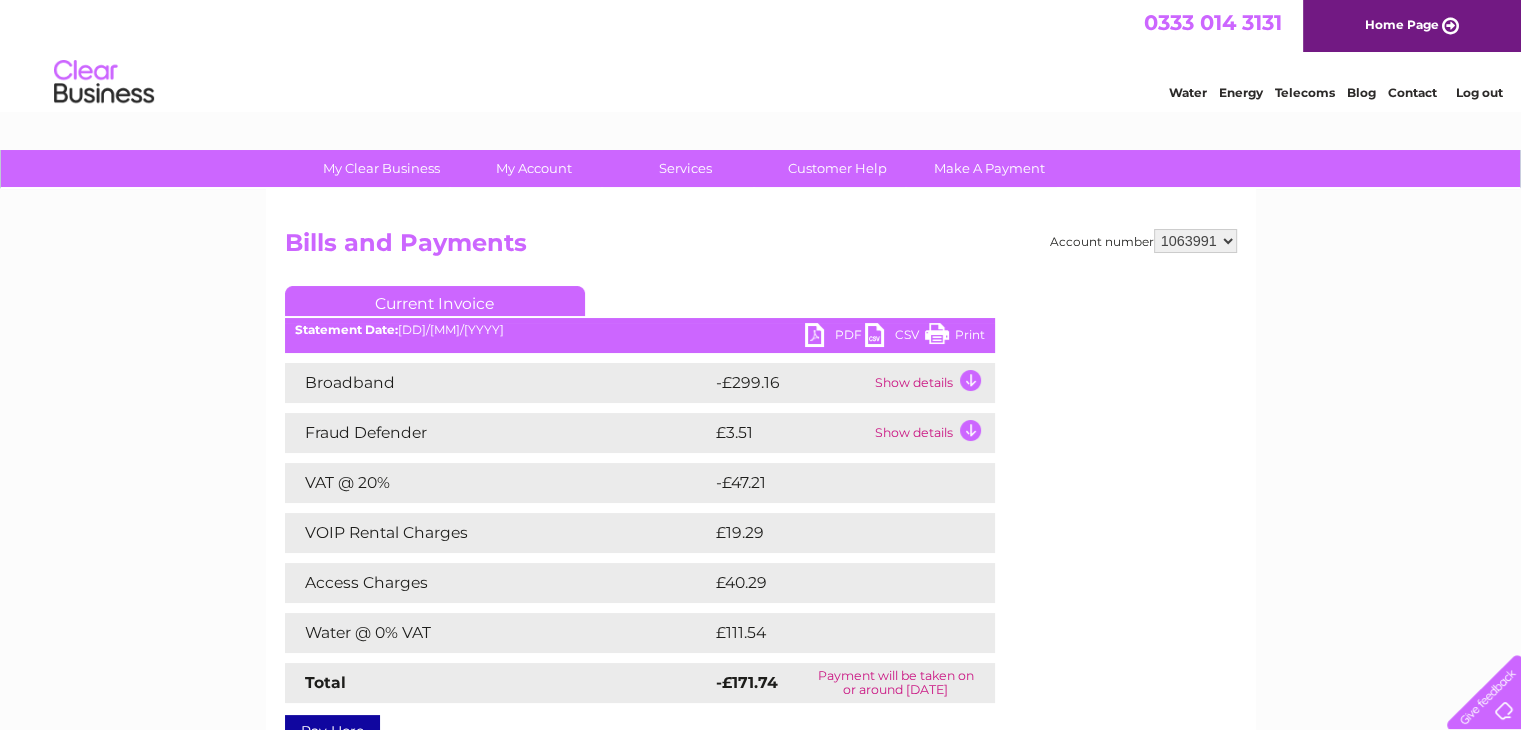 drag, startPoint x: 912, startPoint y: 267, endPoint x: 959, endPoint y: 267, distance: 47 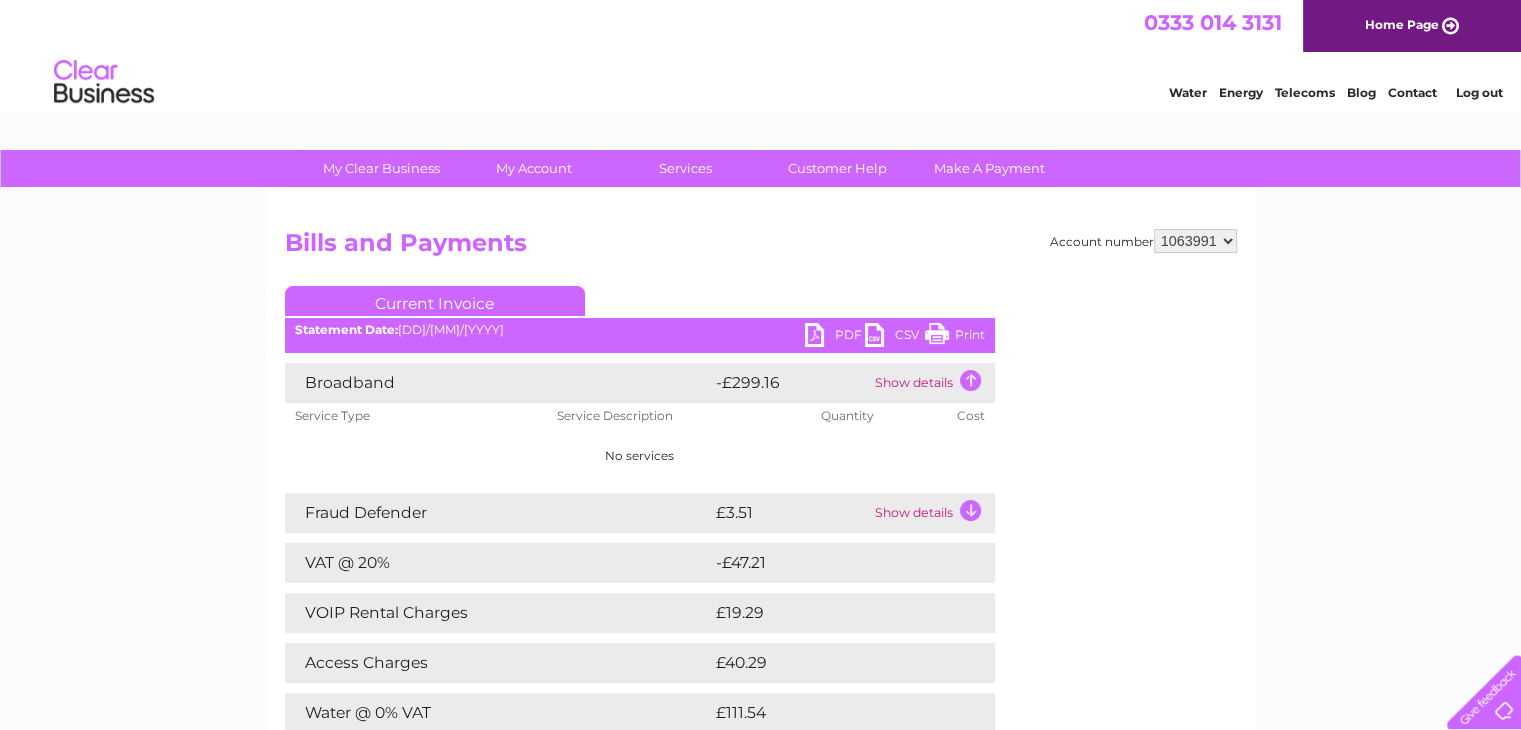 click on "Show details" at bounding box center [932, 383] 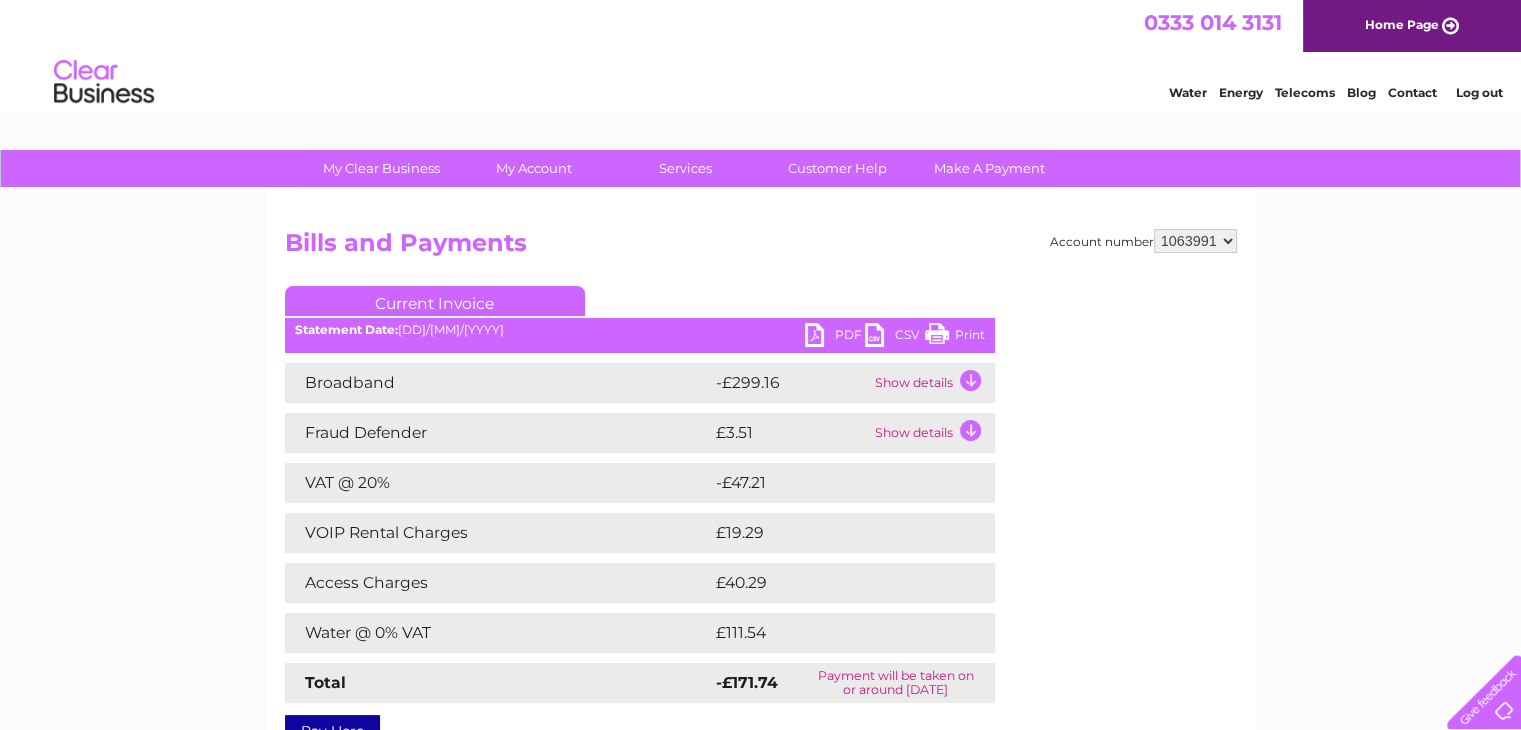 click on "Show details" at bounding box center (932, 383) 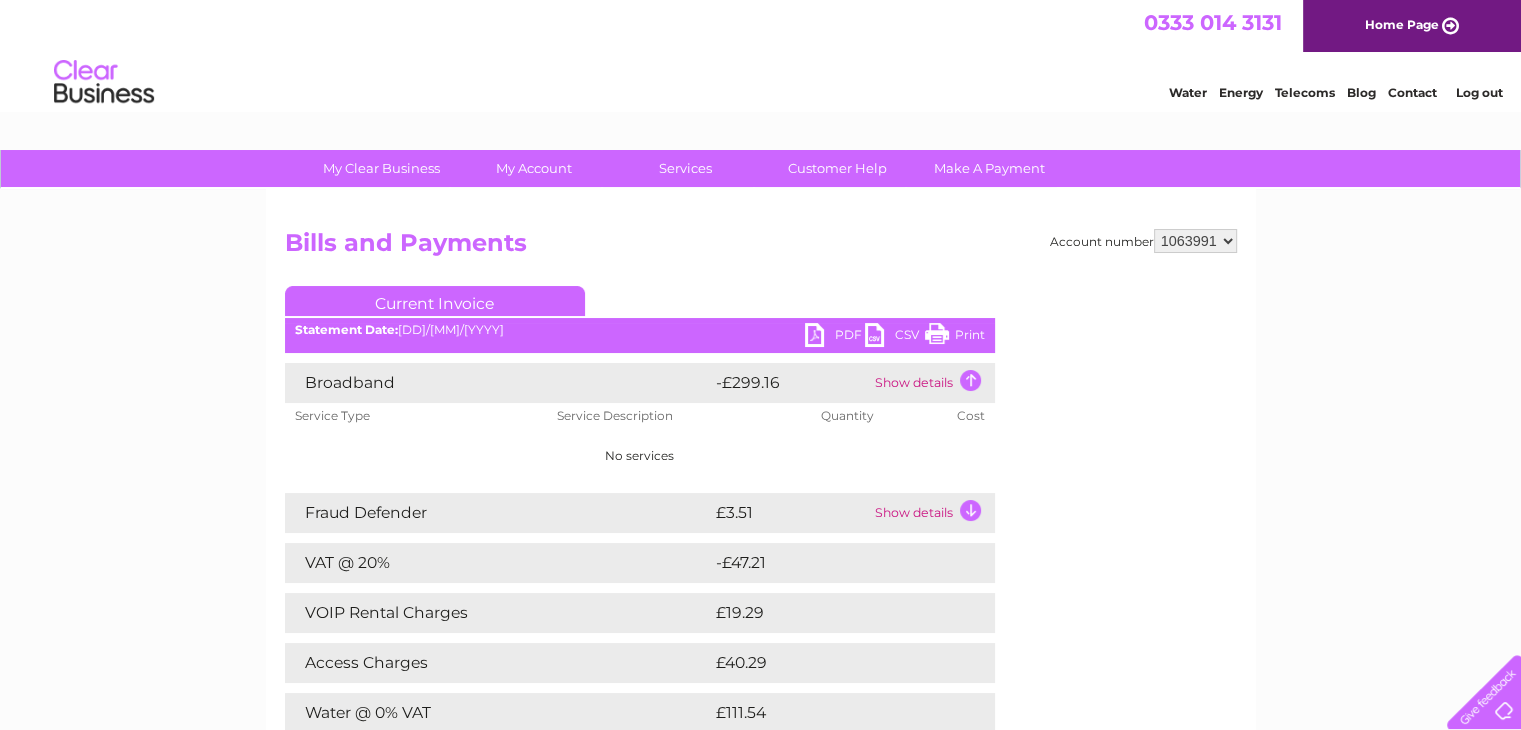 click on "Show details" at bounding box center (932, 383) 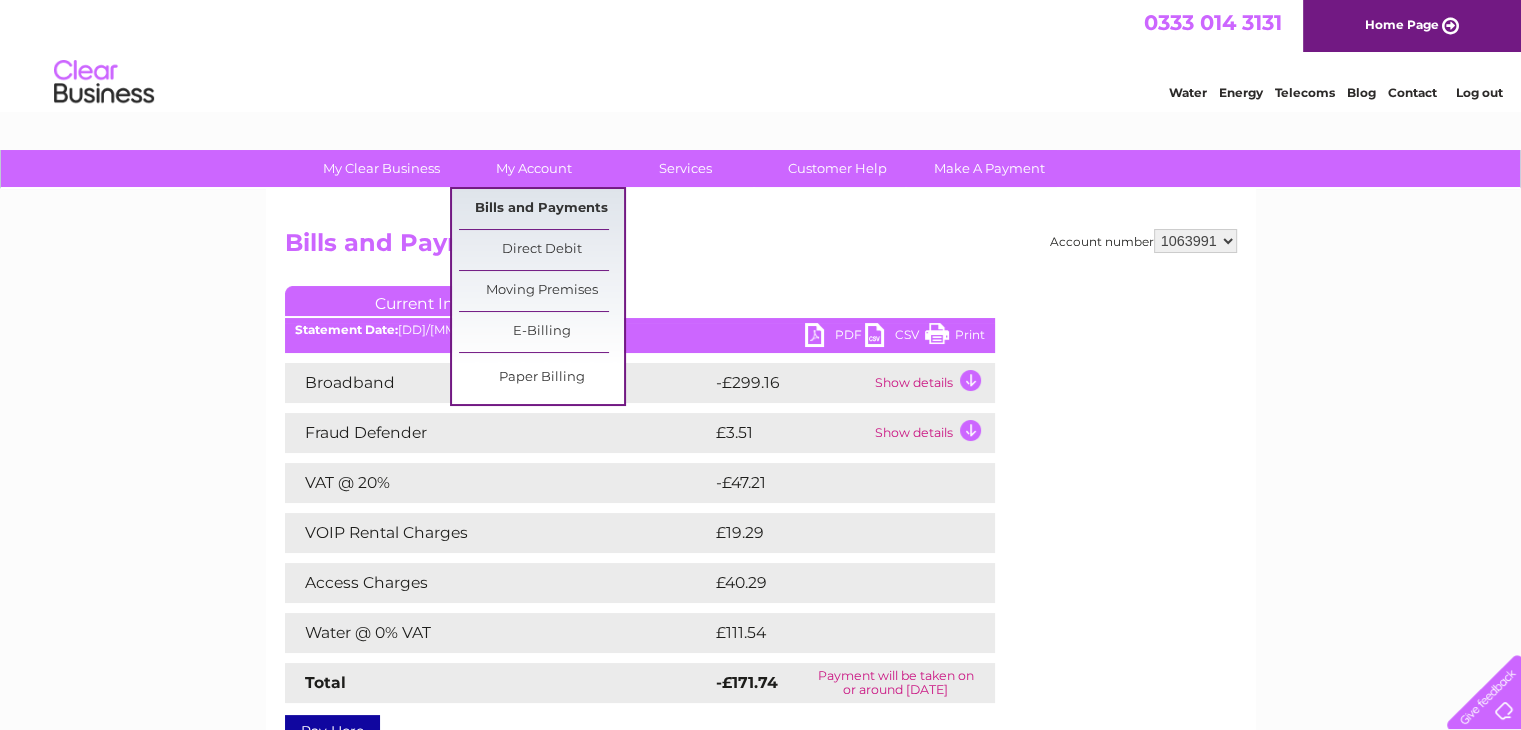 click on "Bills and Payments" at bounding box center [541, 209] 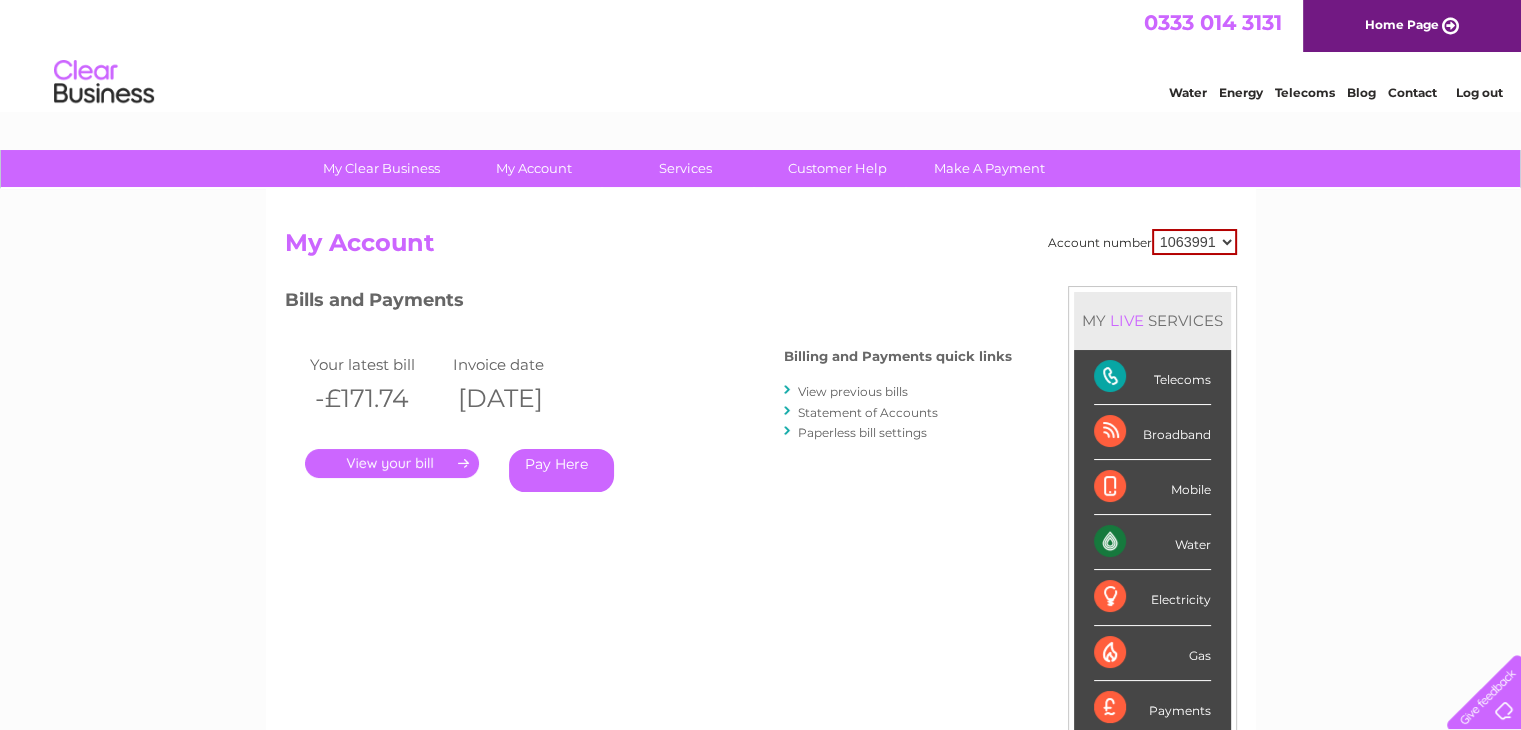 scroll, scrollTop: 0, scrollLeft: 0, axis: both 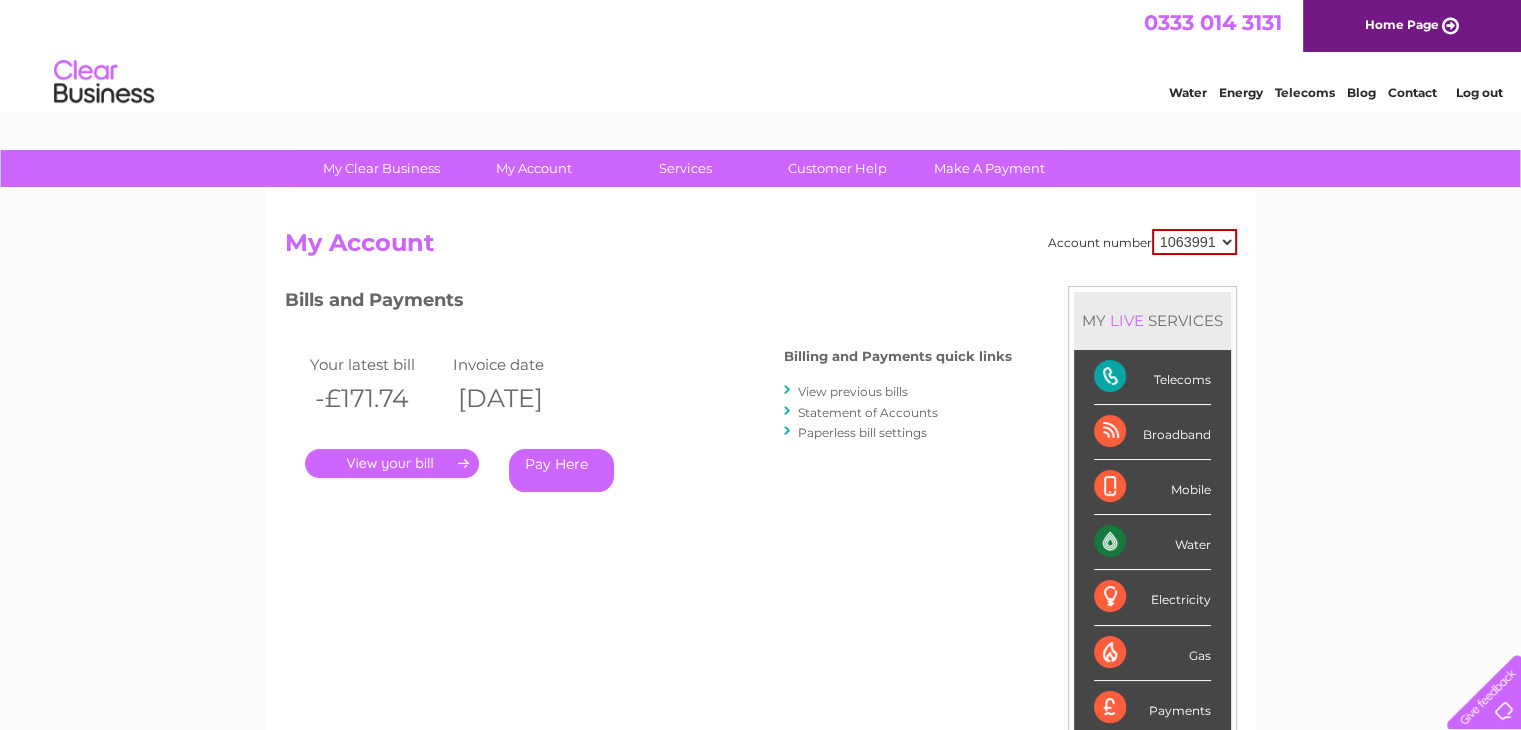 click on "Statement of Accounts" at bounding box center [868, 412] 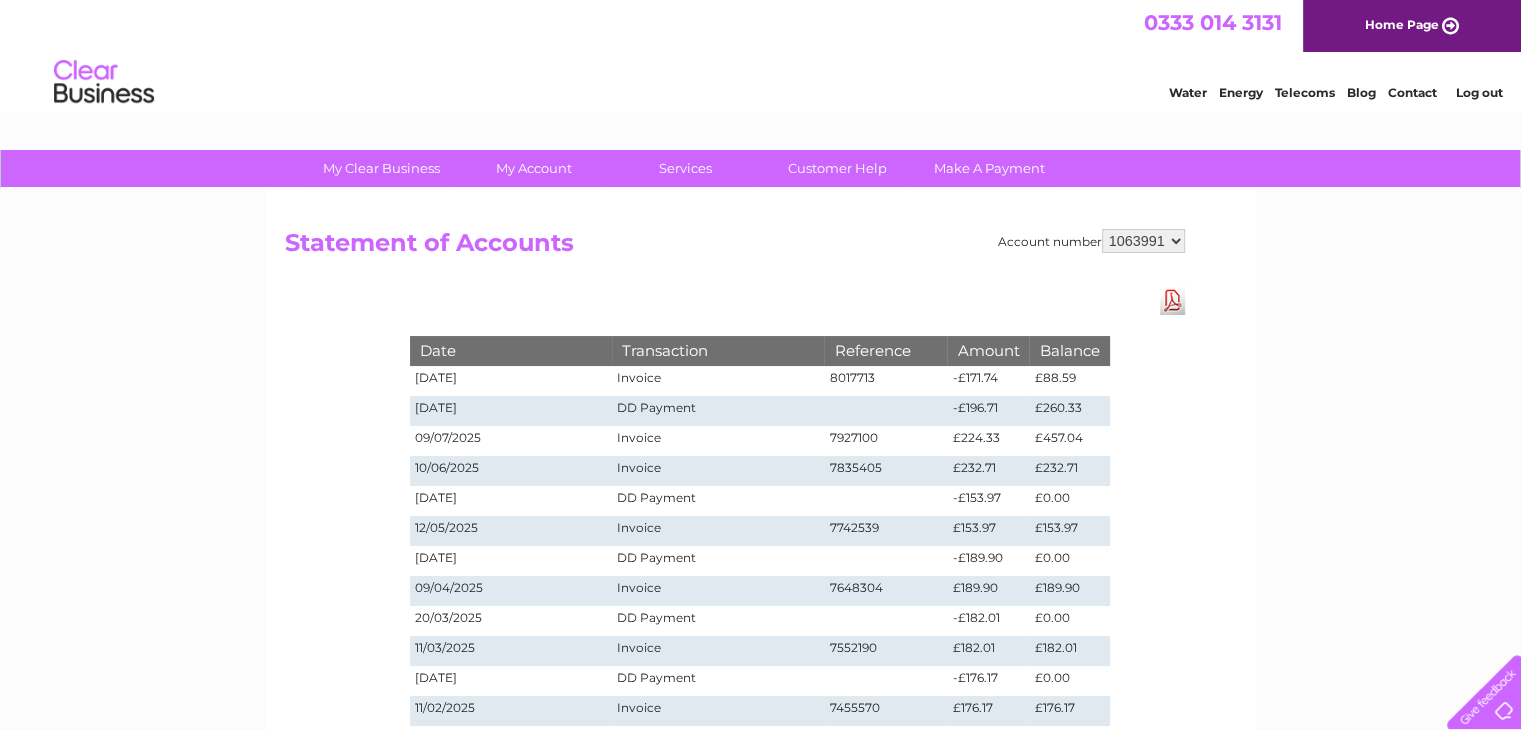 scroll, scrollTop: 0, scrollLeft: 0, axis: both 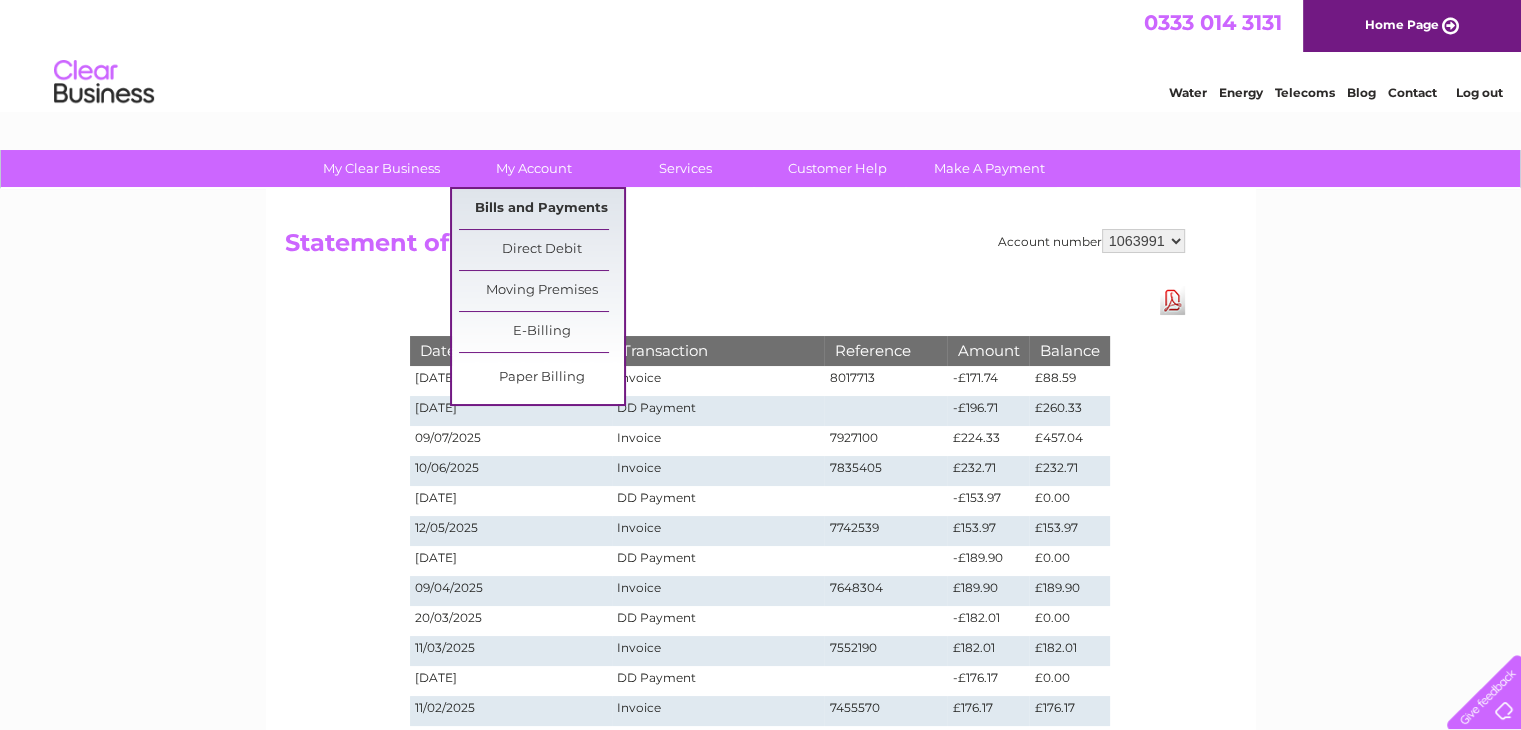 click on "Bills and Payments" at bounding box center (541, 209) 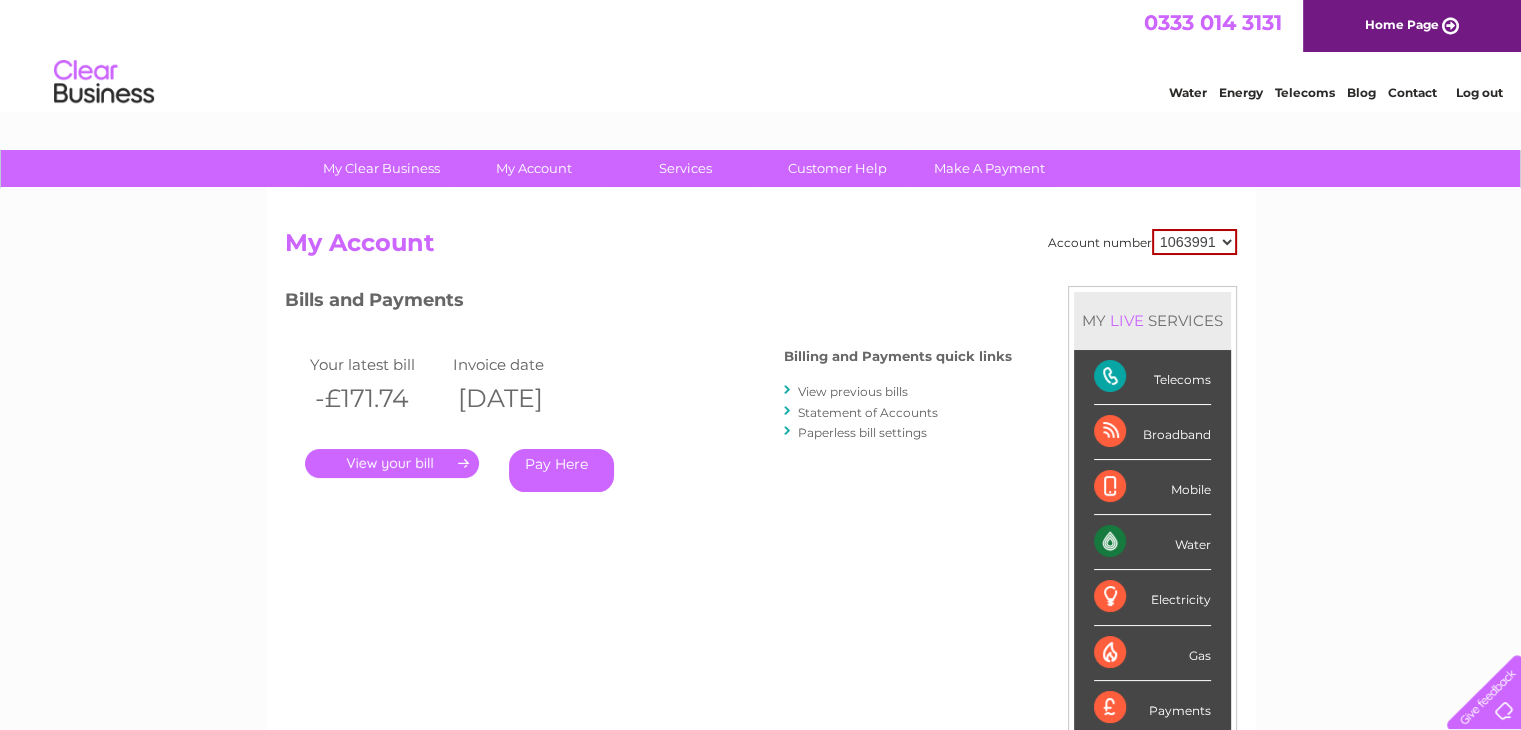 scroll, scrollTop: 0, scrollLeft: 0, axis: both 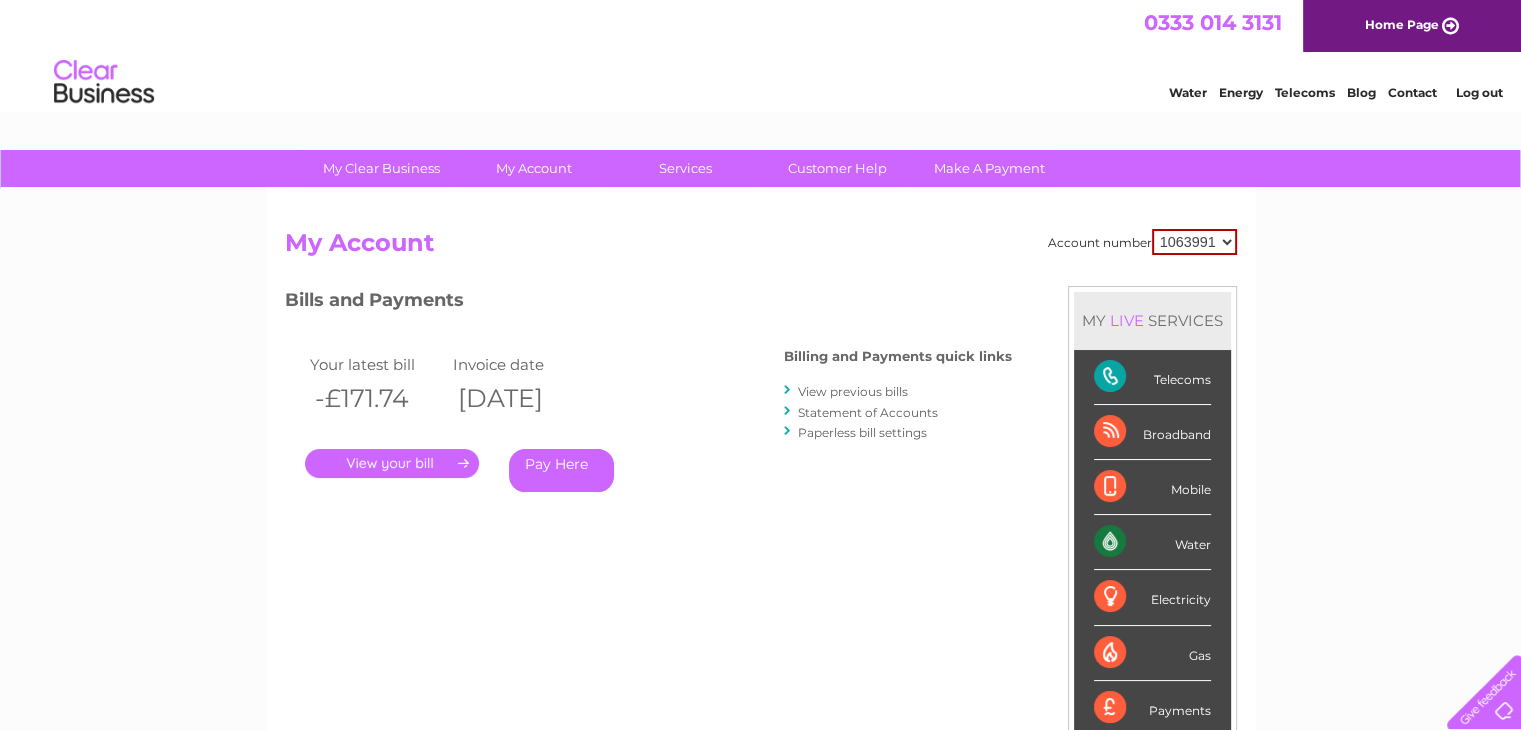 click on "." at bounding box center [392, 463] 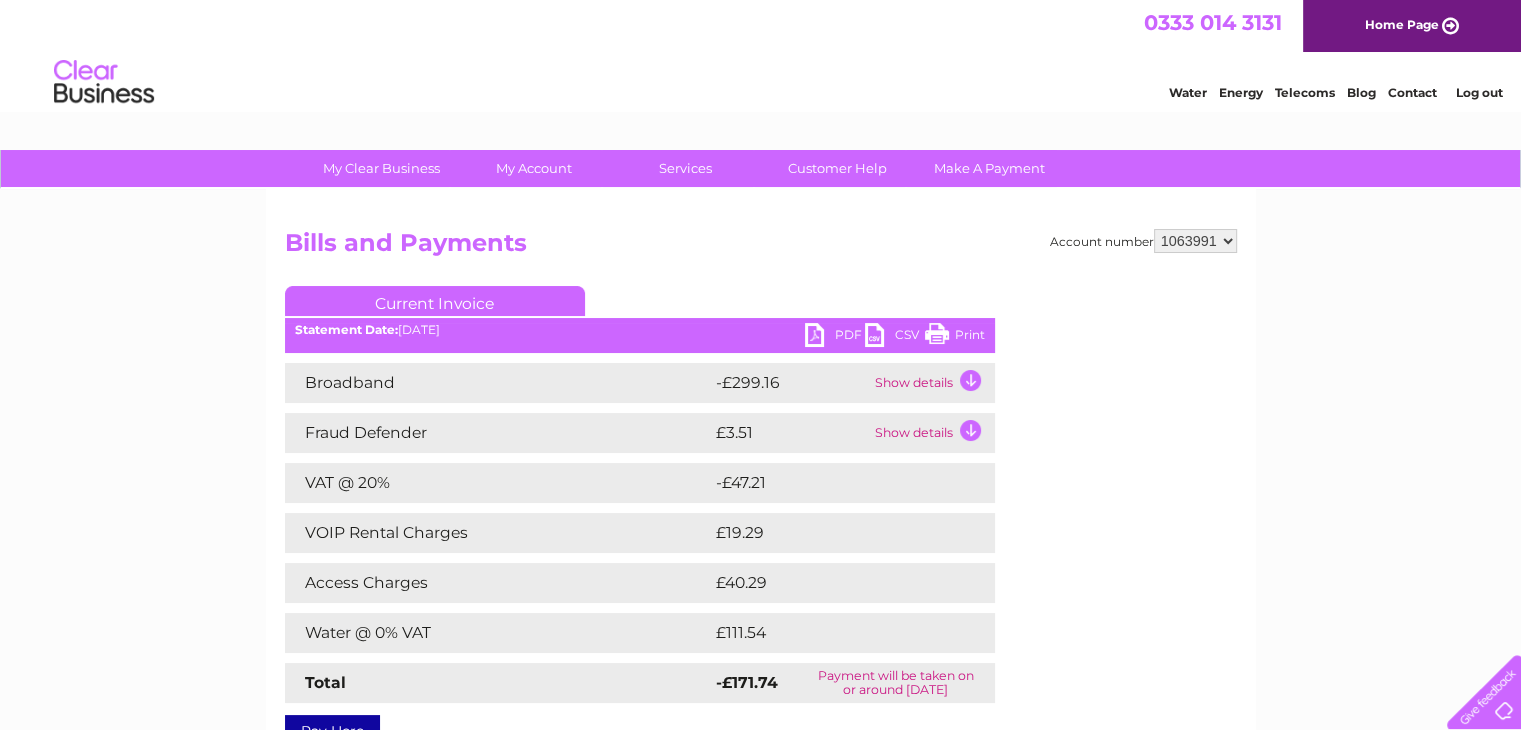 scroll, scrollTop: 0, scrollLeft: 0, axis: both 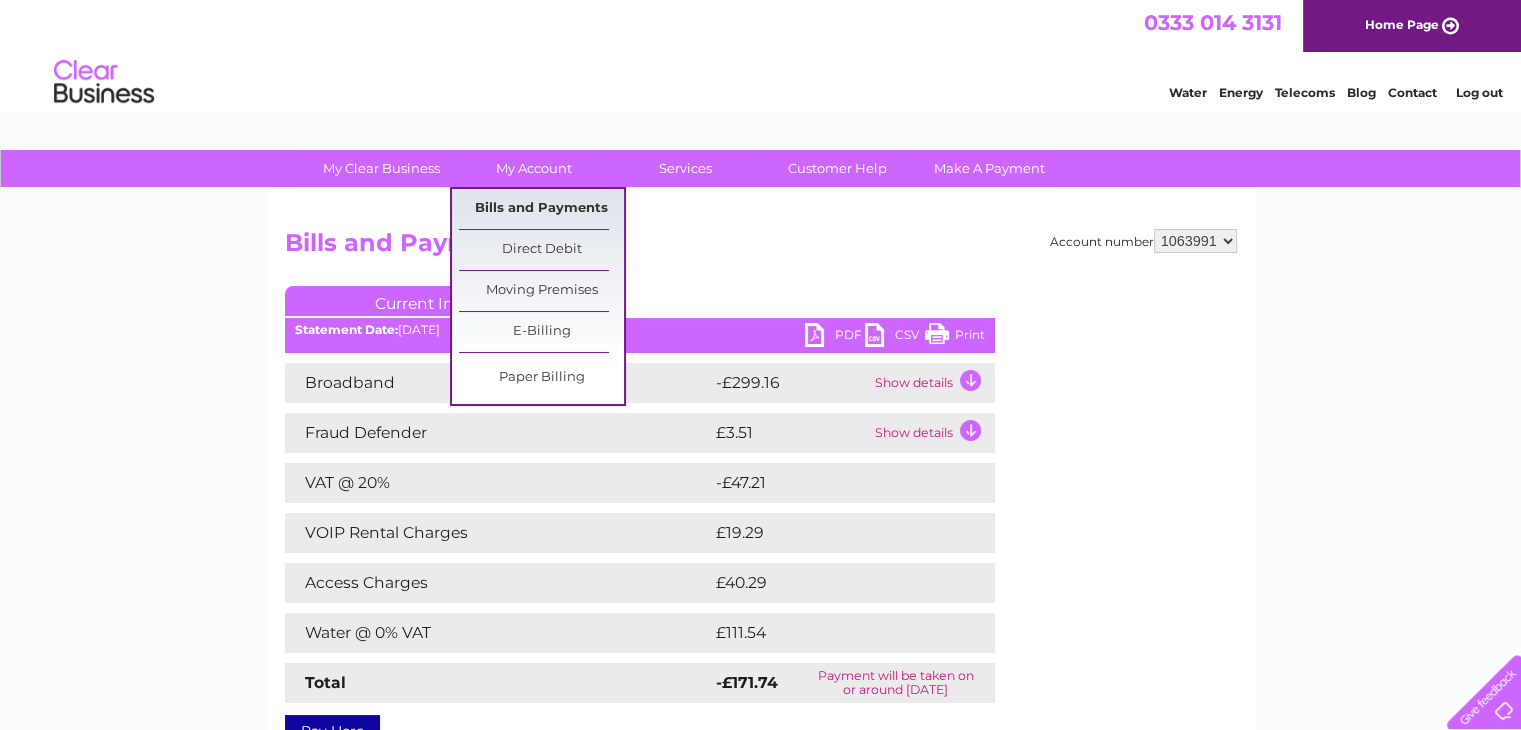 click on "Bills and Payments" at bounding box center [541, 209] 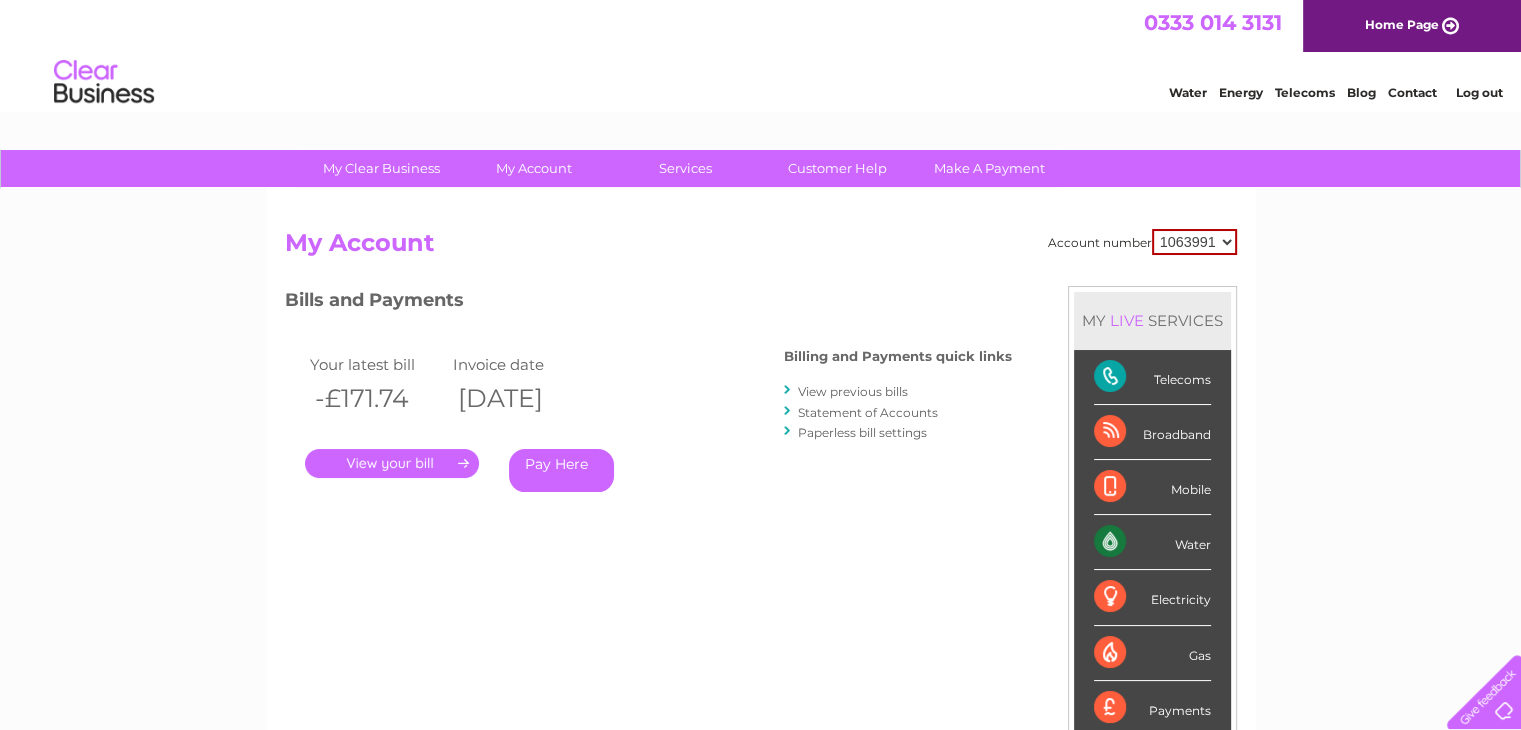 scroll, scrollTop: 0, scrollLeft: 0, axis: both 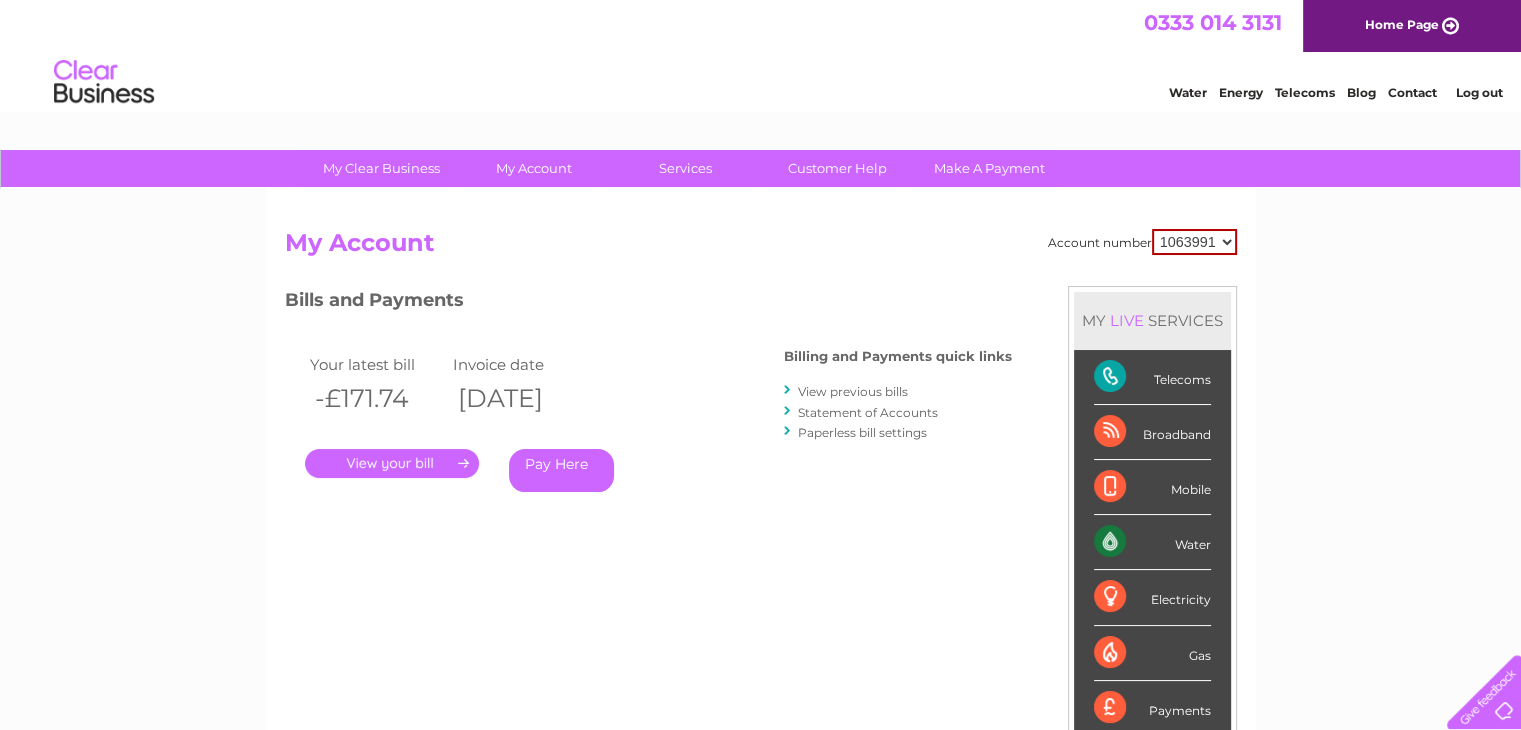 click on "Statement of Accounts" at bounding box center (868, 412) 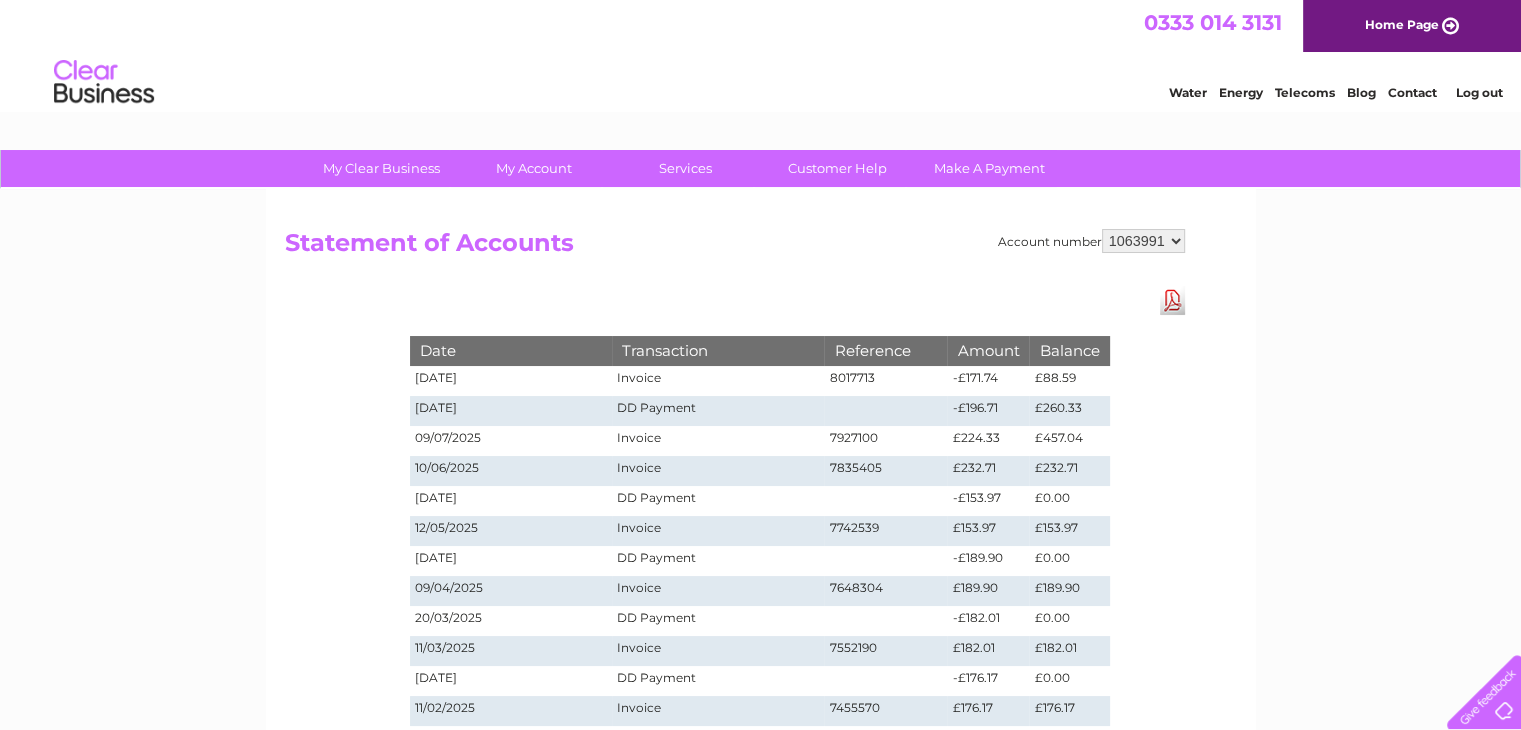 scroll, scrollTop: 0, scrollLeft: 0, axis: both 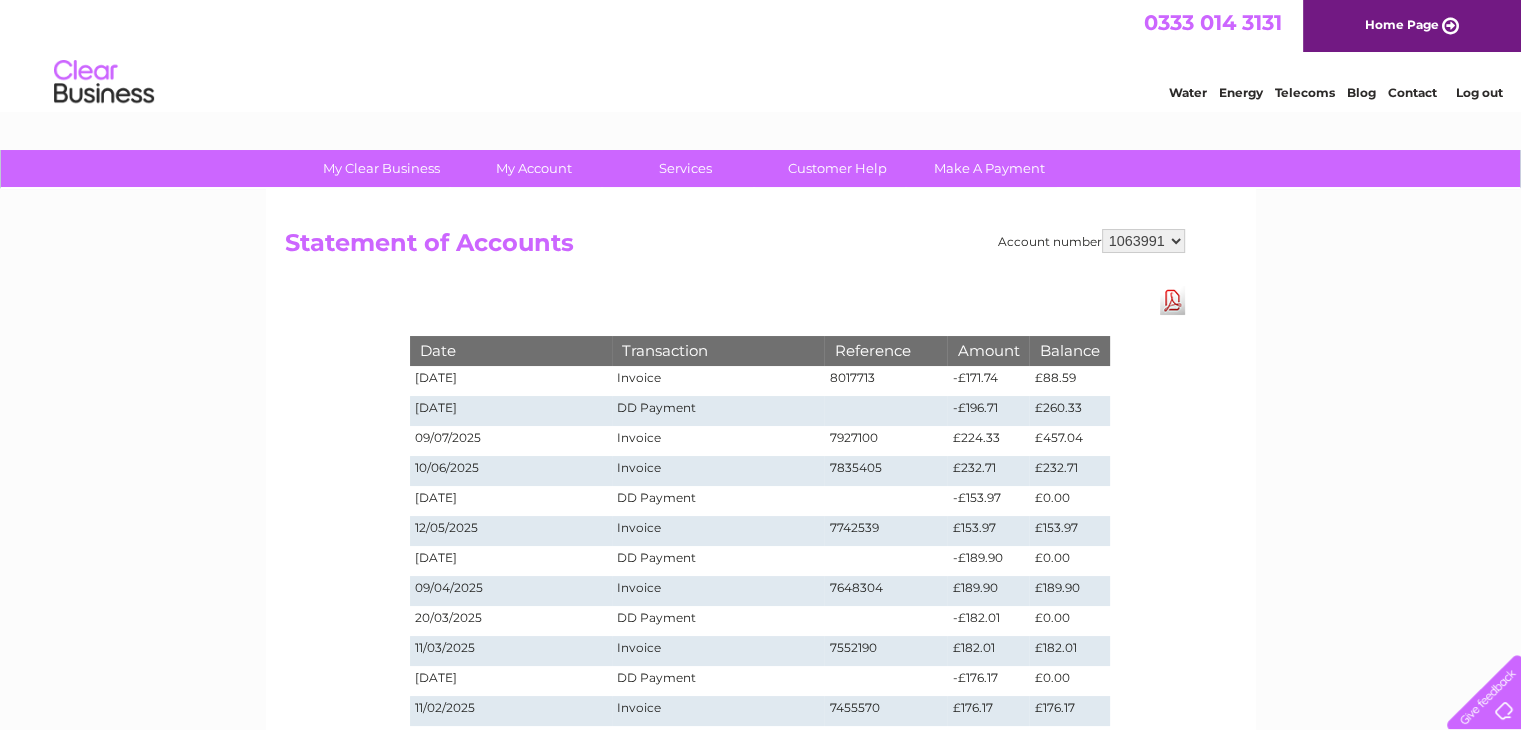 click at bounding box center (885, 411) 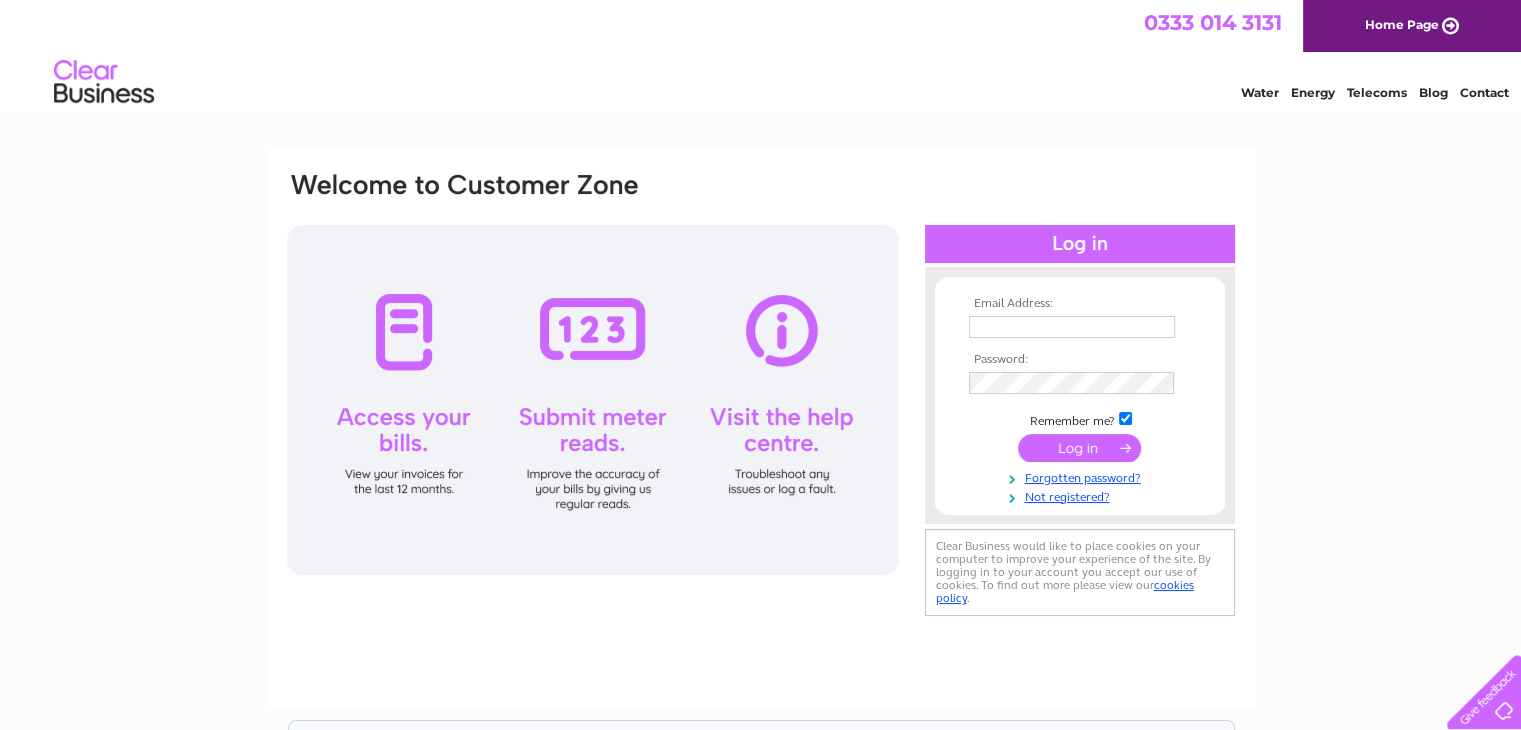 scroll, scrollTop: 0, scrollLeft: 0, axis: both 